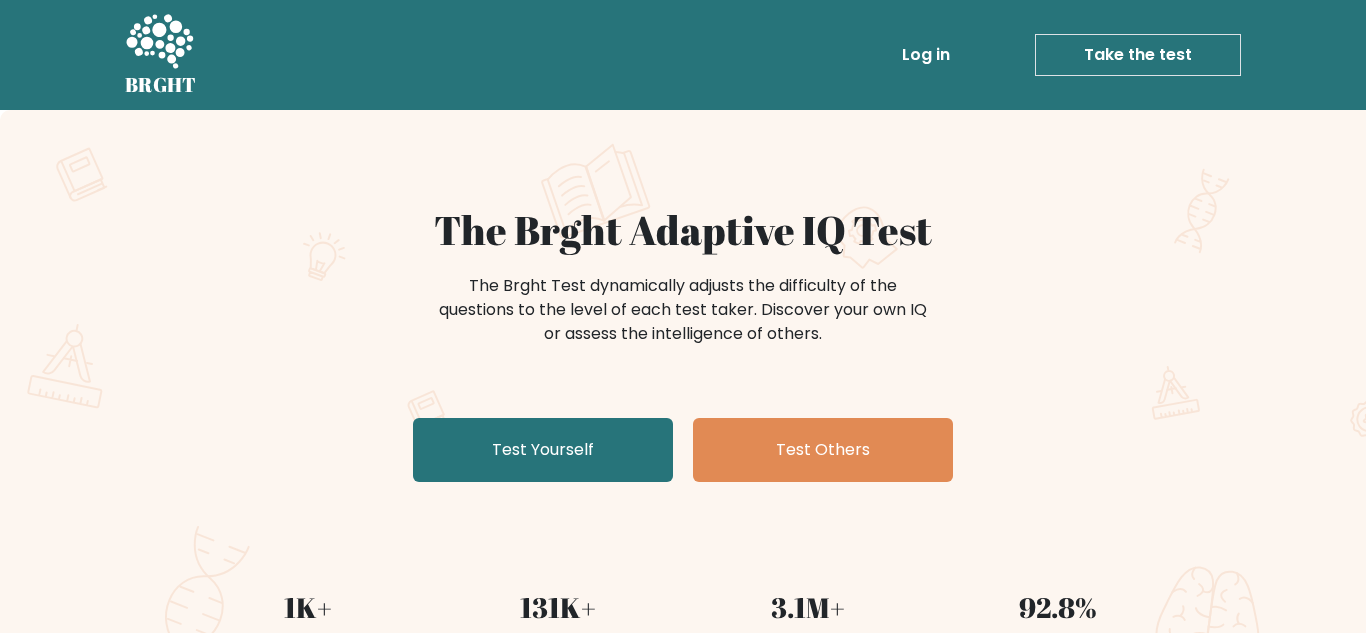 scroll, scrollTop: 273, scrollLeft: 0, axis: vertical 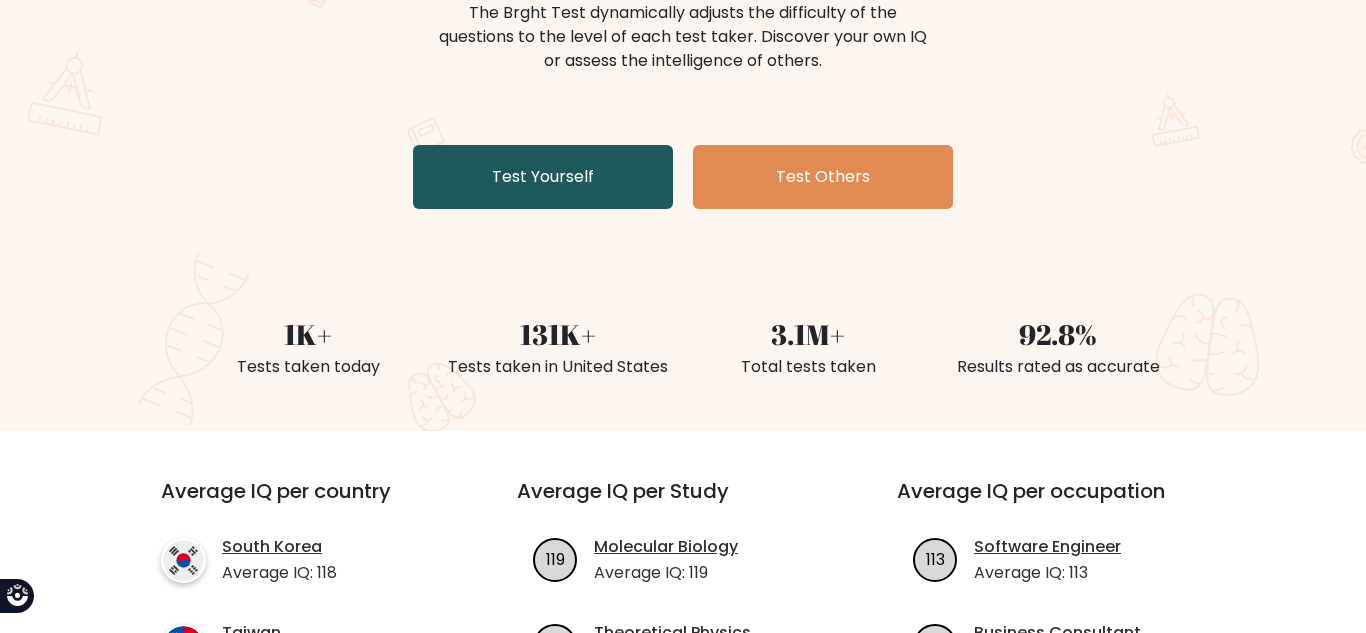 click on "Test Yourself" at bounding box center [543, 177] 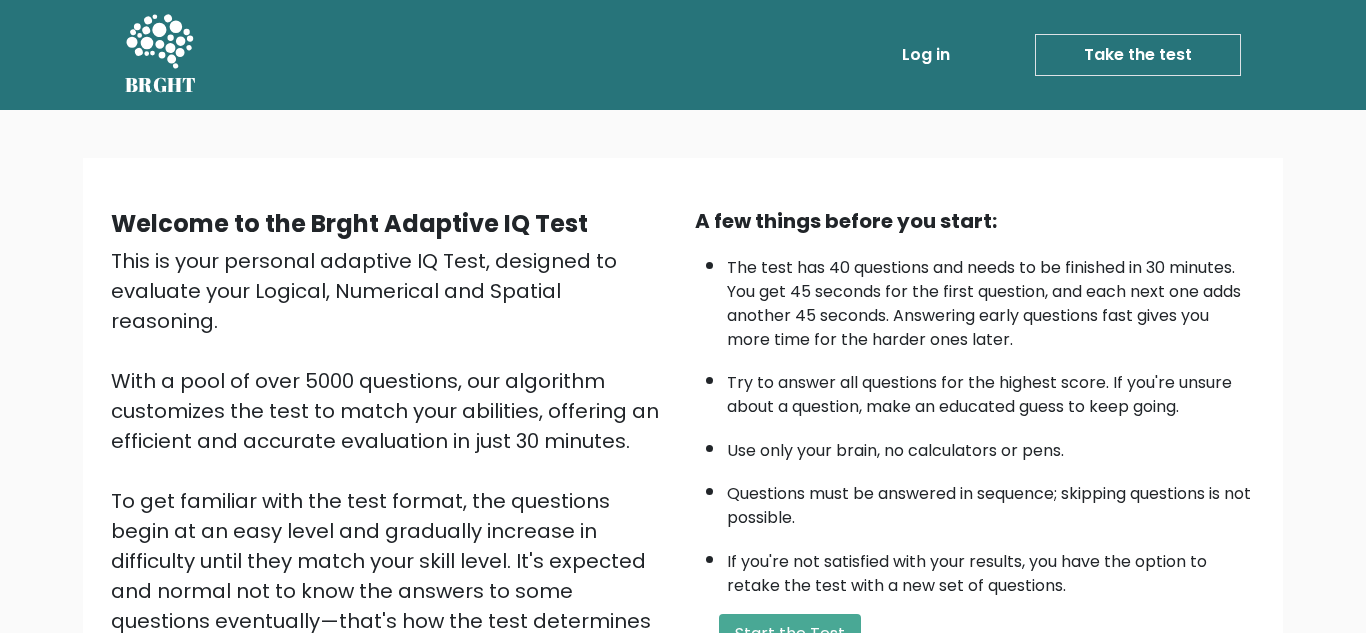 scroll, scrollTop: 0, scrollLeft: 0, axis: both 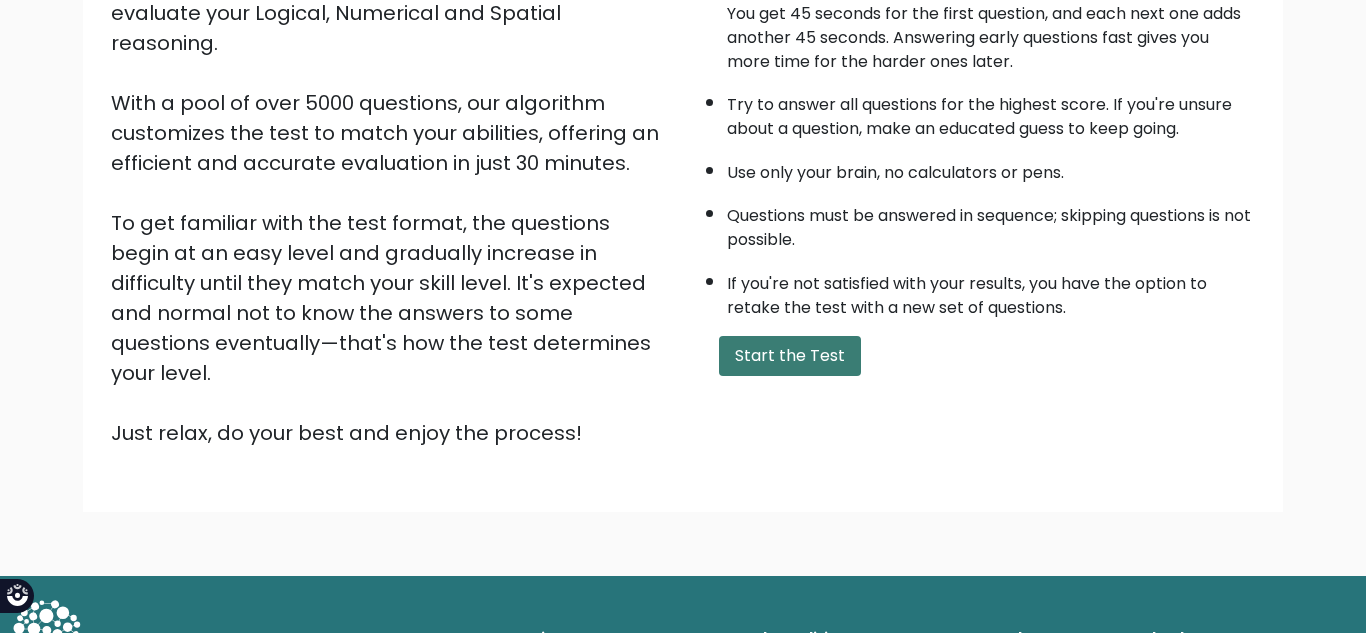click on "Start the Test" at bounding box center (790, 356) 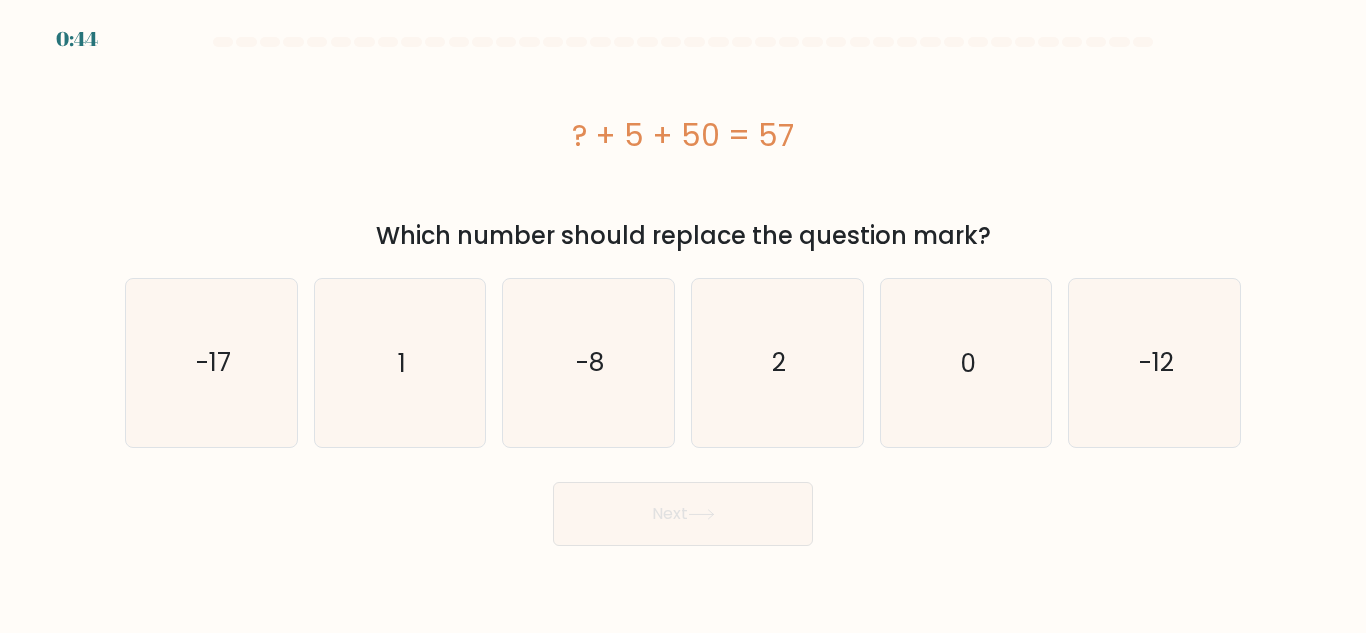scroll, scrollTop: 0, scrollLeft: 0, axis: both 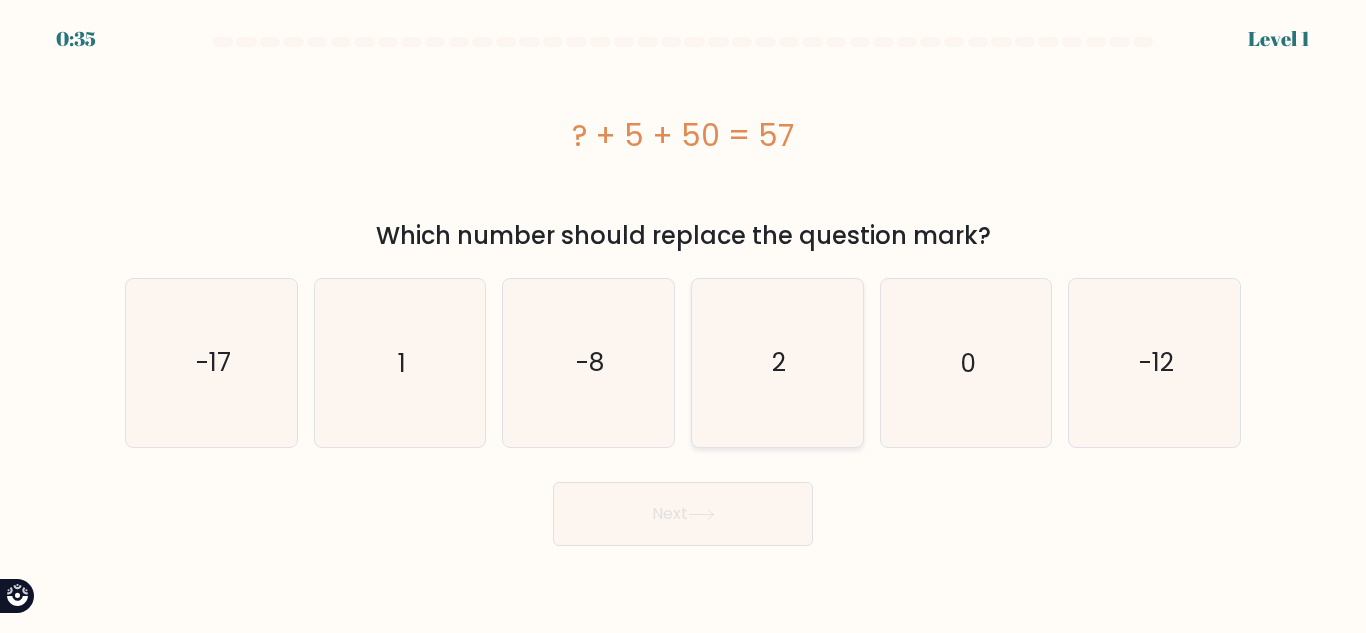 click on "2" at bounding box center (777, 362) 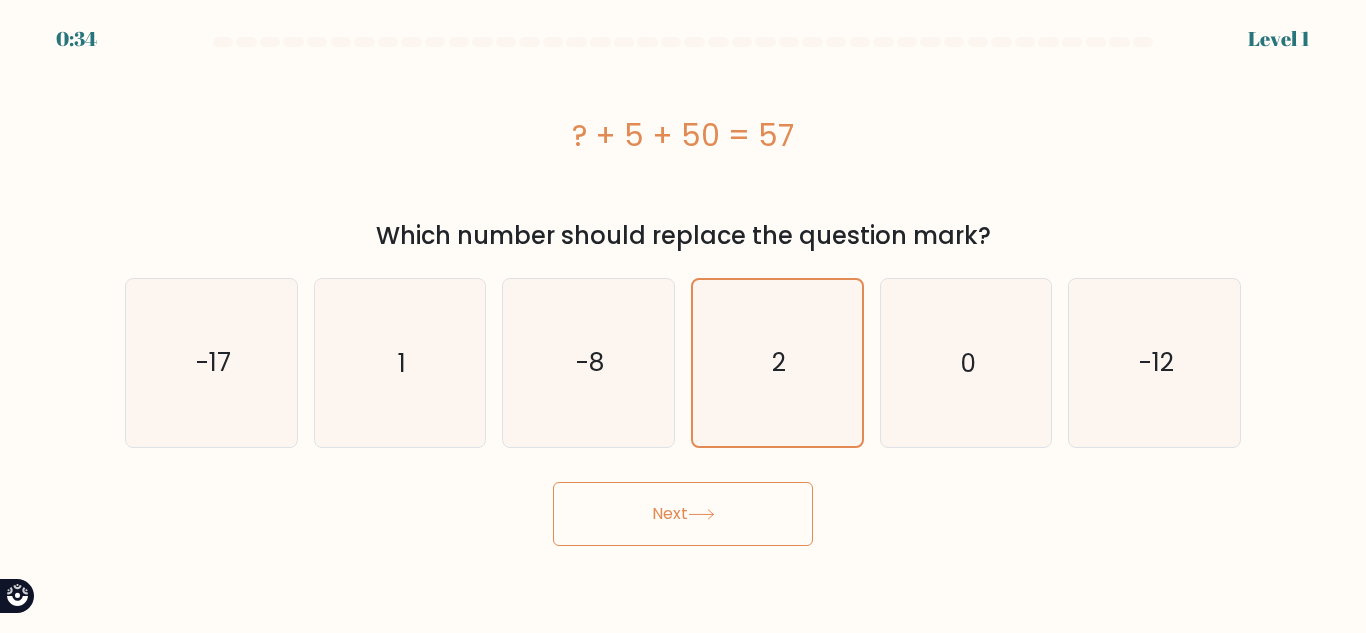 click on "Next" at bounding box center [683, 514] 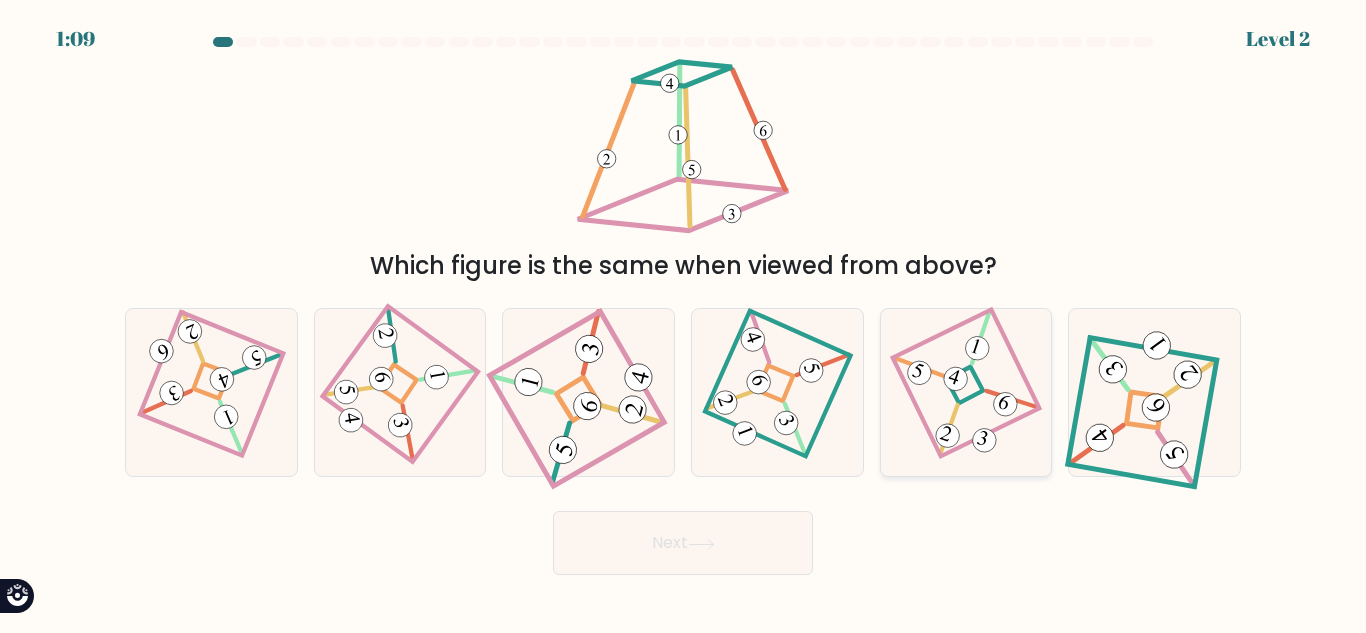 click at bounding box center [966, 393] 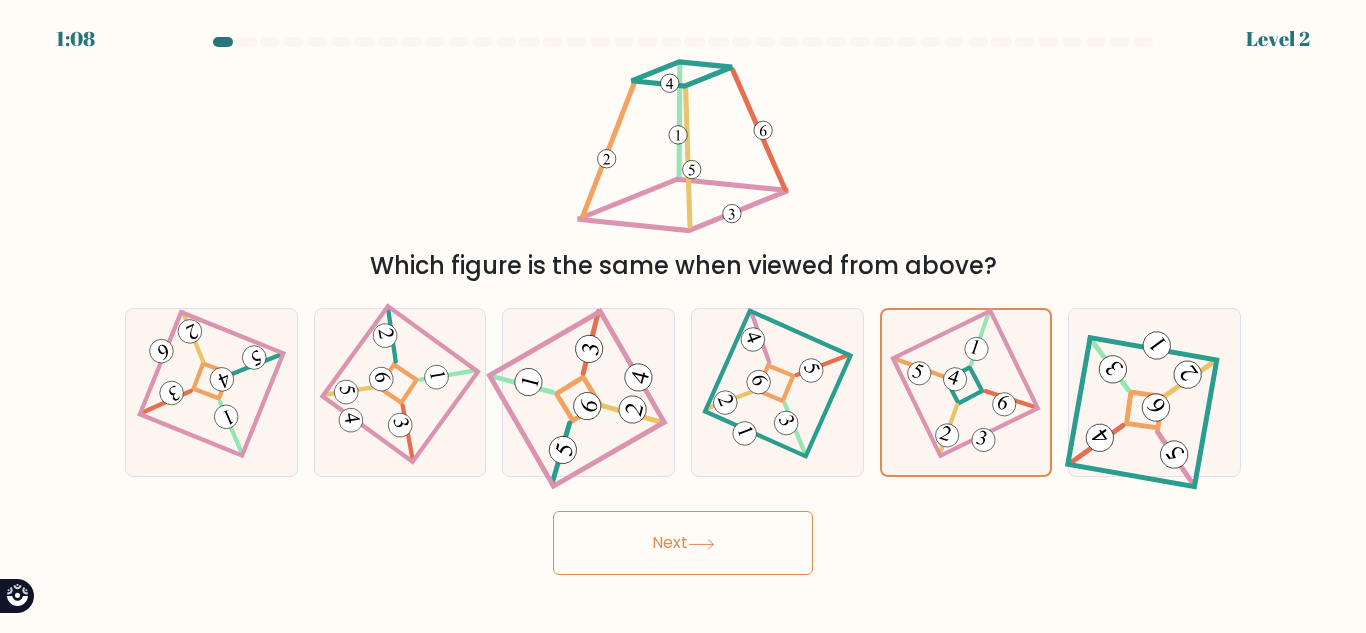 click on "Next" at bounding box center (683, 543) 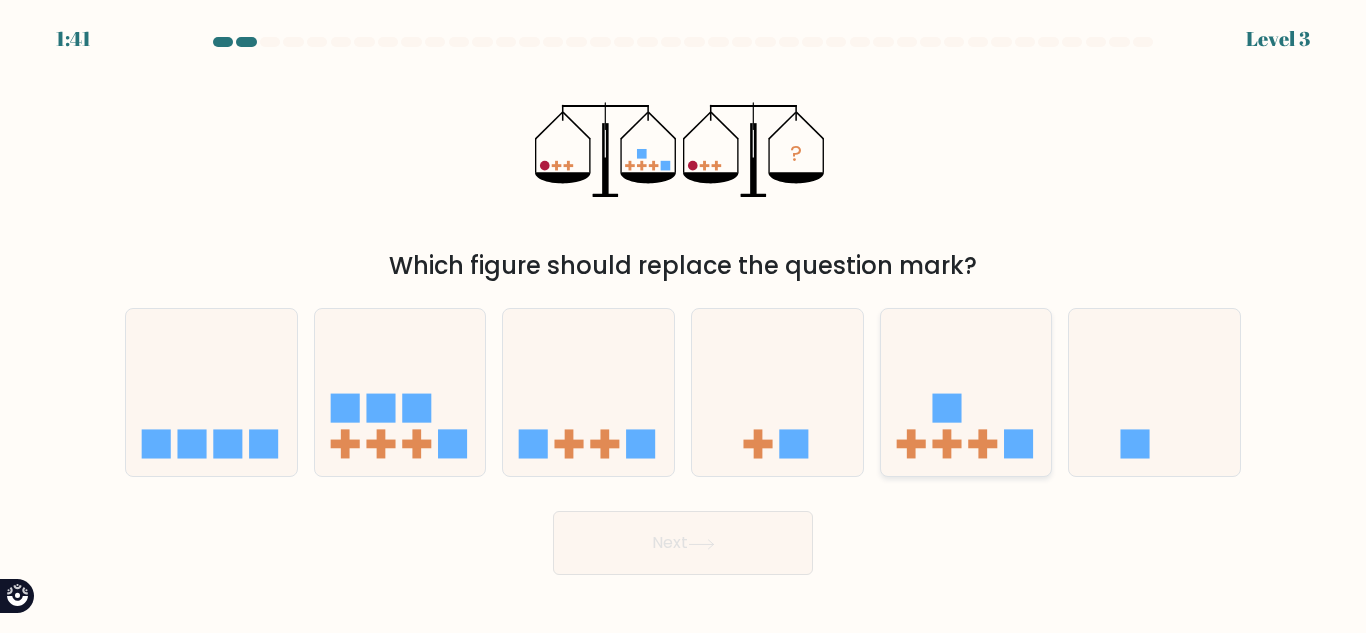 click at bounding box center (946, 444) 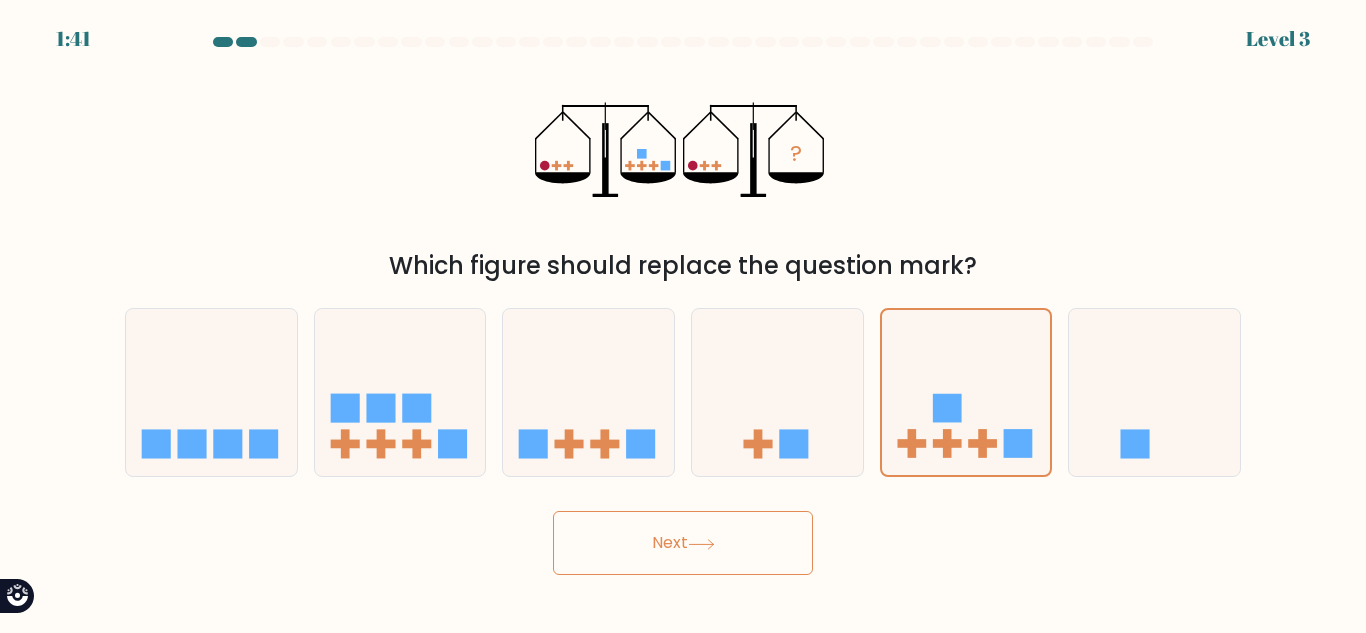 click on "Next" at bounding box center [683, 543] 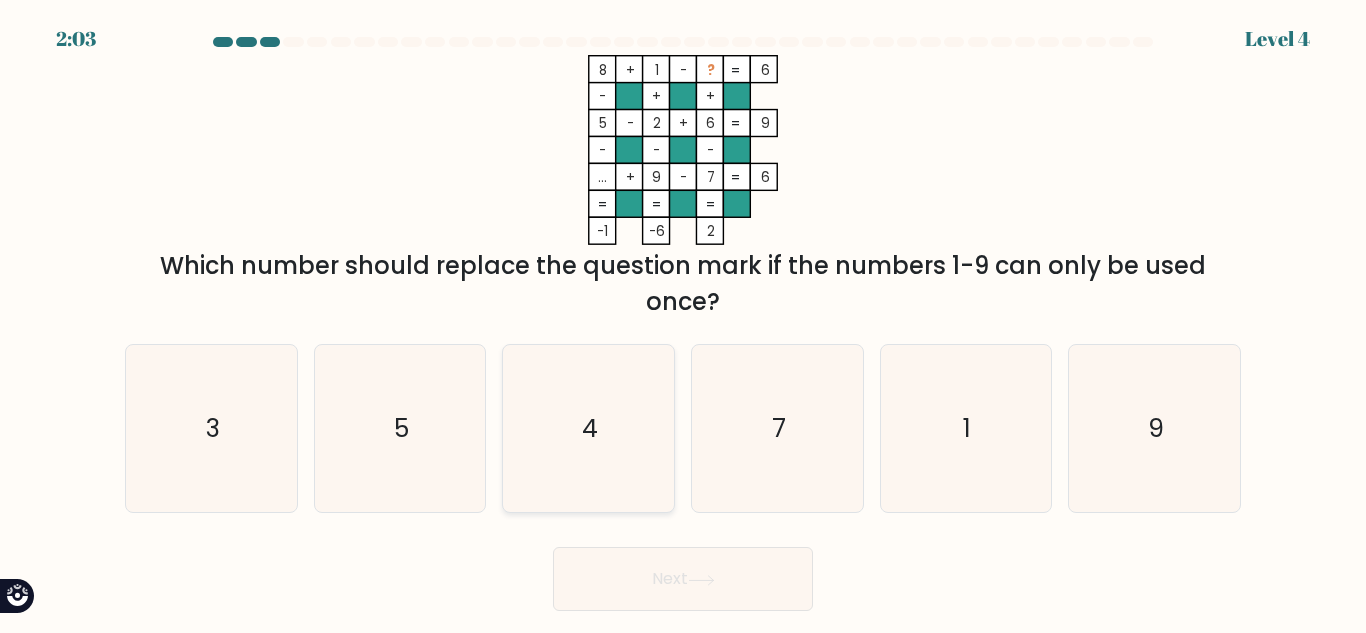 click on "4" at bounding box center (588, 428) 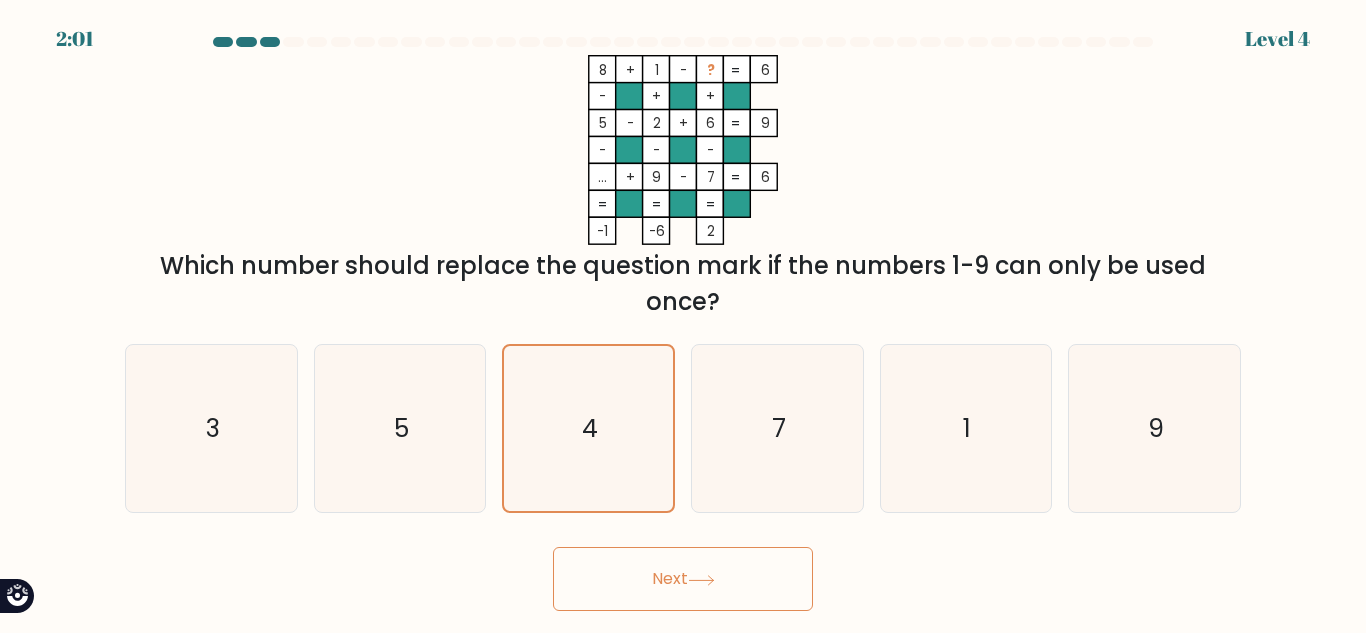 click on "Next" at bounding box center (683, 579) 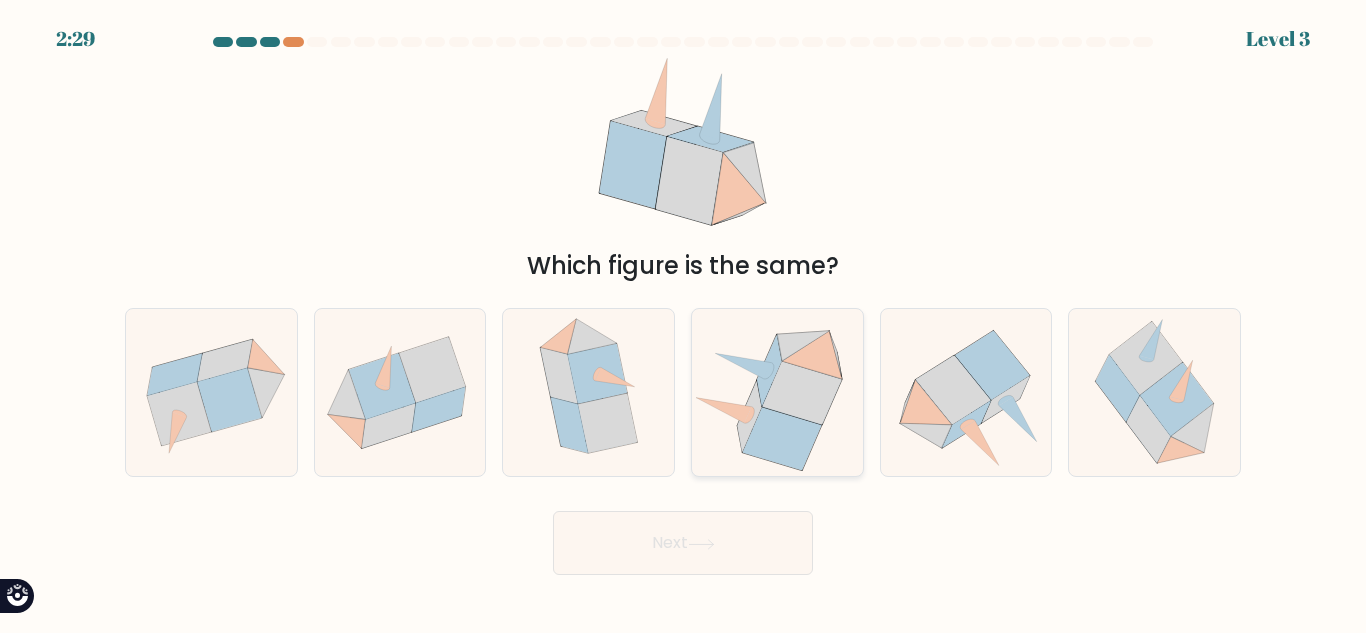 click at bounding box center [801, 393] 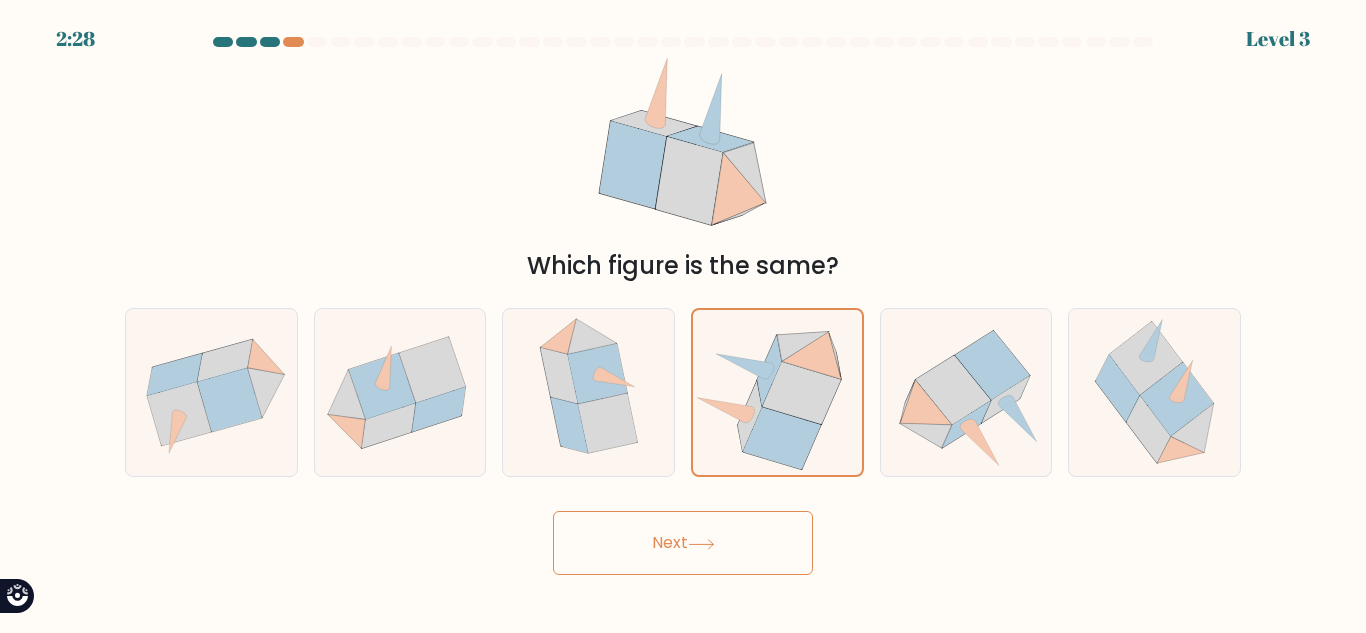 click on "Next" at bounding box center (683, 543) 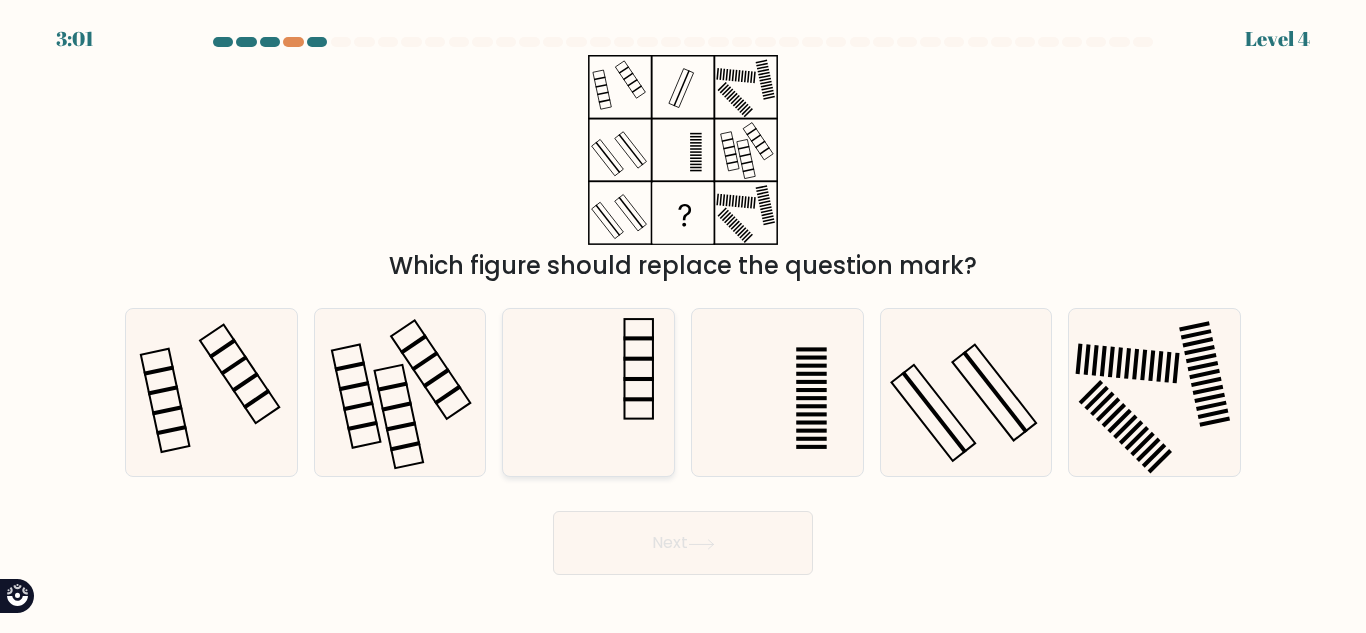 click at bounding box center (588, 392) 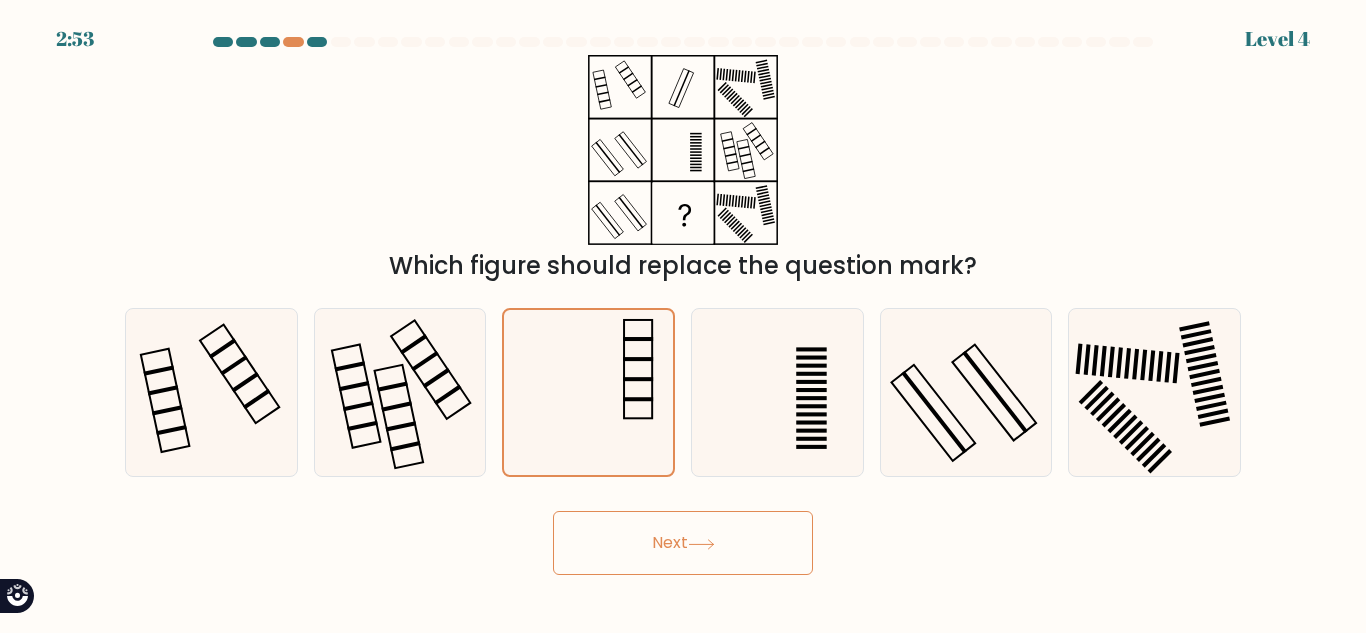 click on "Next" at bounding box center (683, 543) 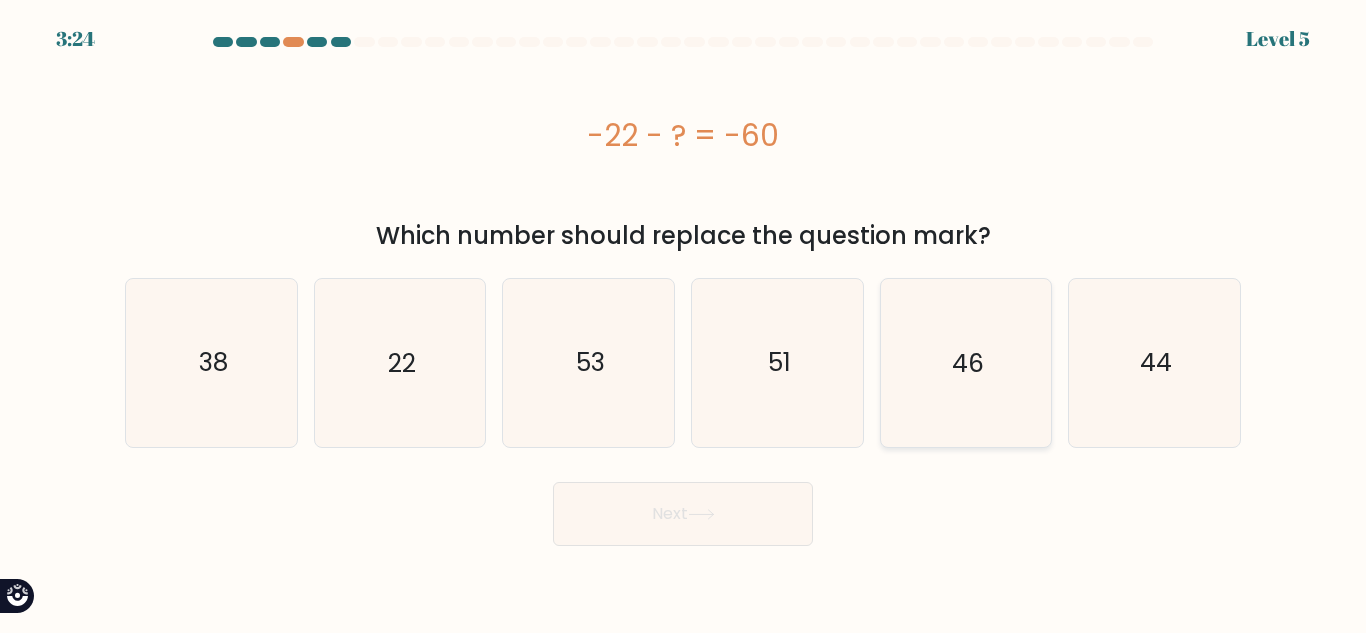 click on "46" at bounding box center [965, 362] 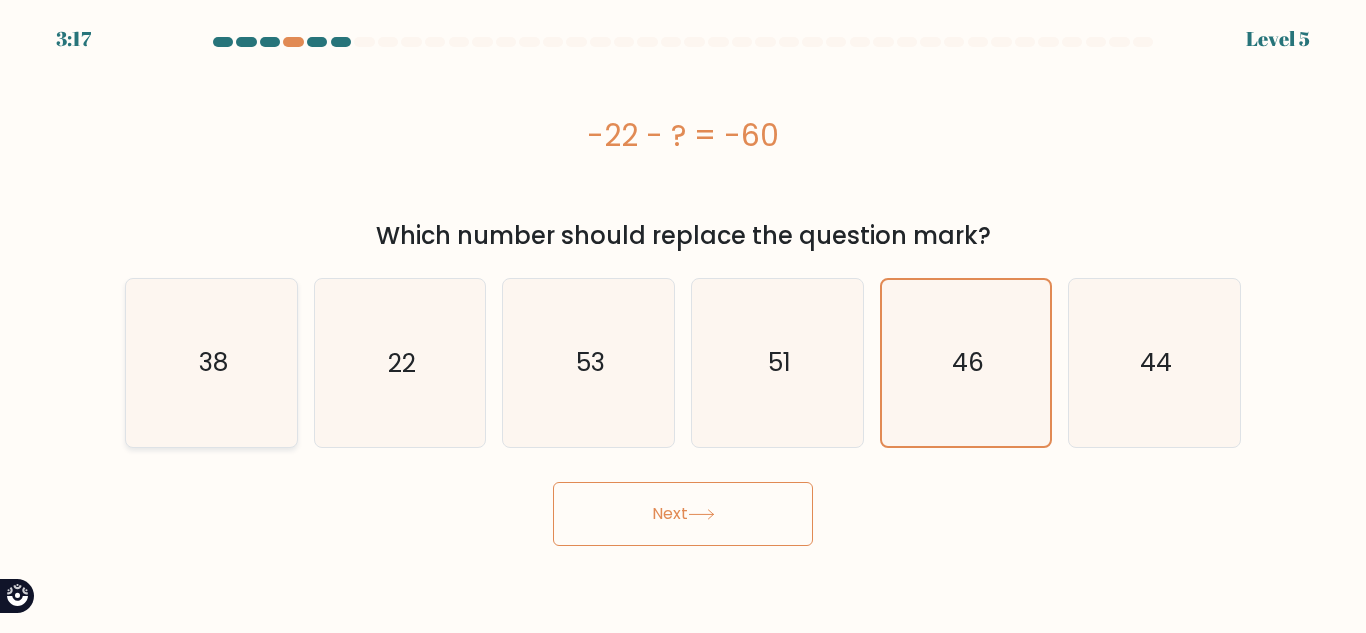 click on "38" at bounding box center [211, 362] 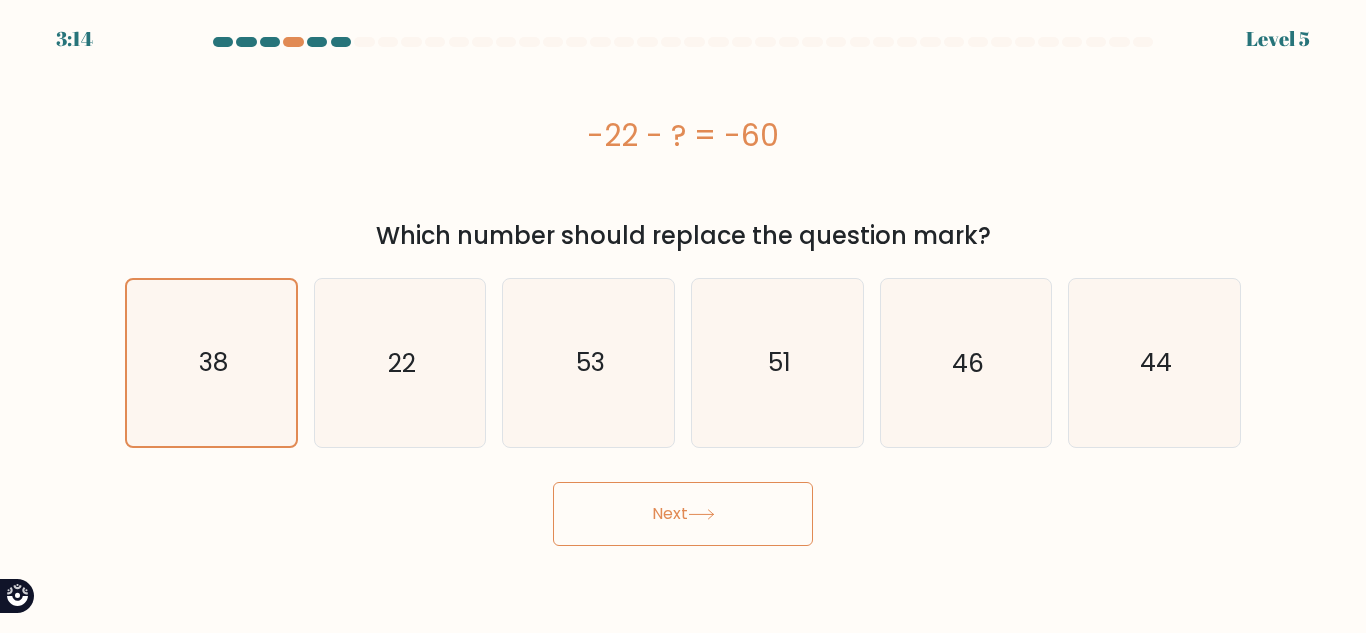 click on "Next" at bounding box center (683, 514) 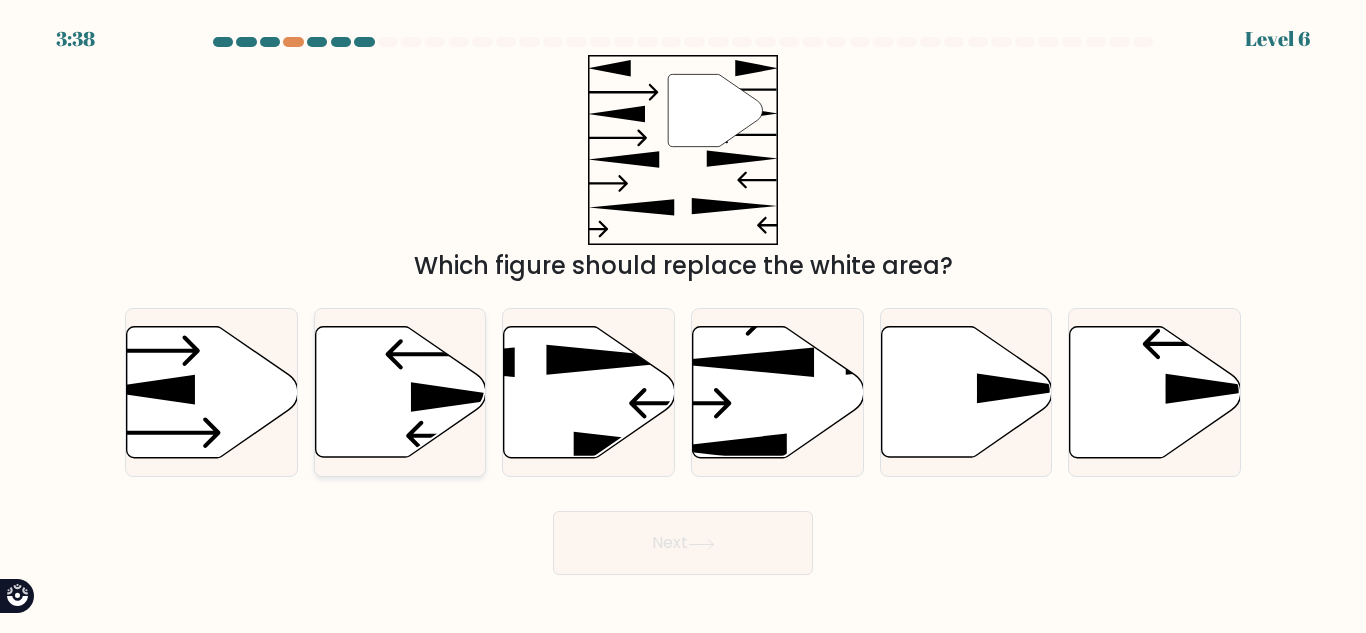 click at bounding box center (400, 392) 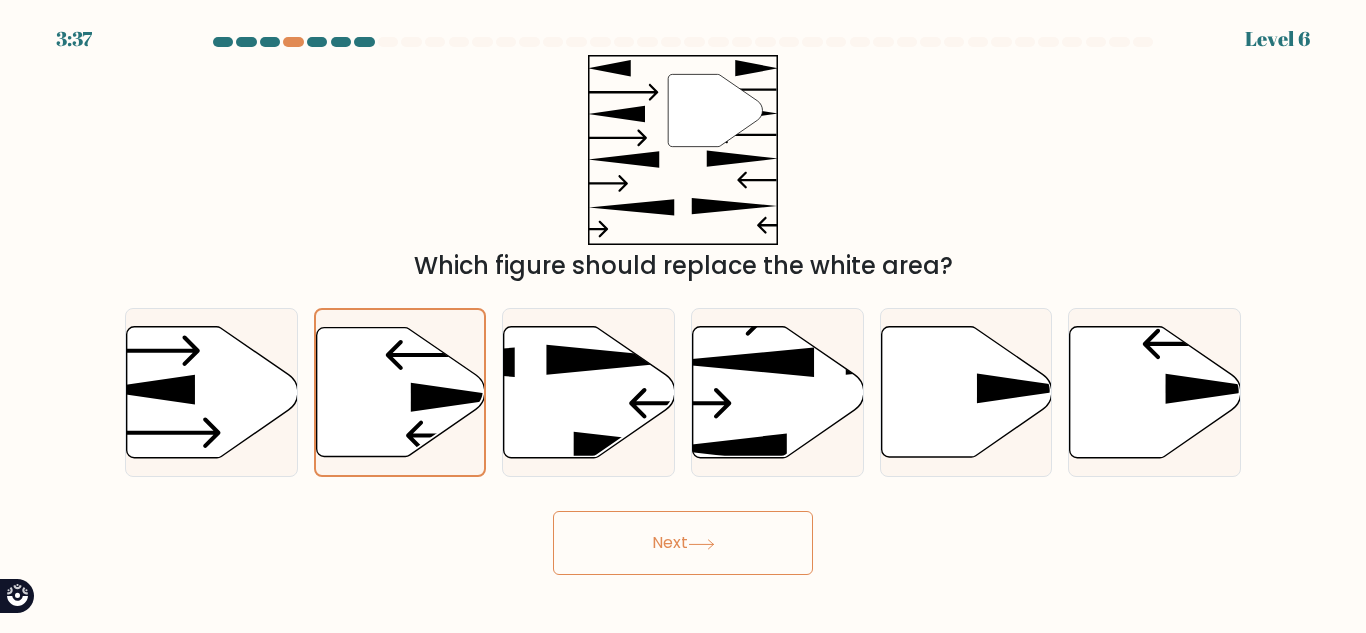 click on "Next" at bounding box center (683, 543) 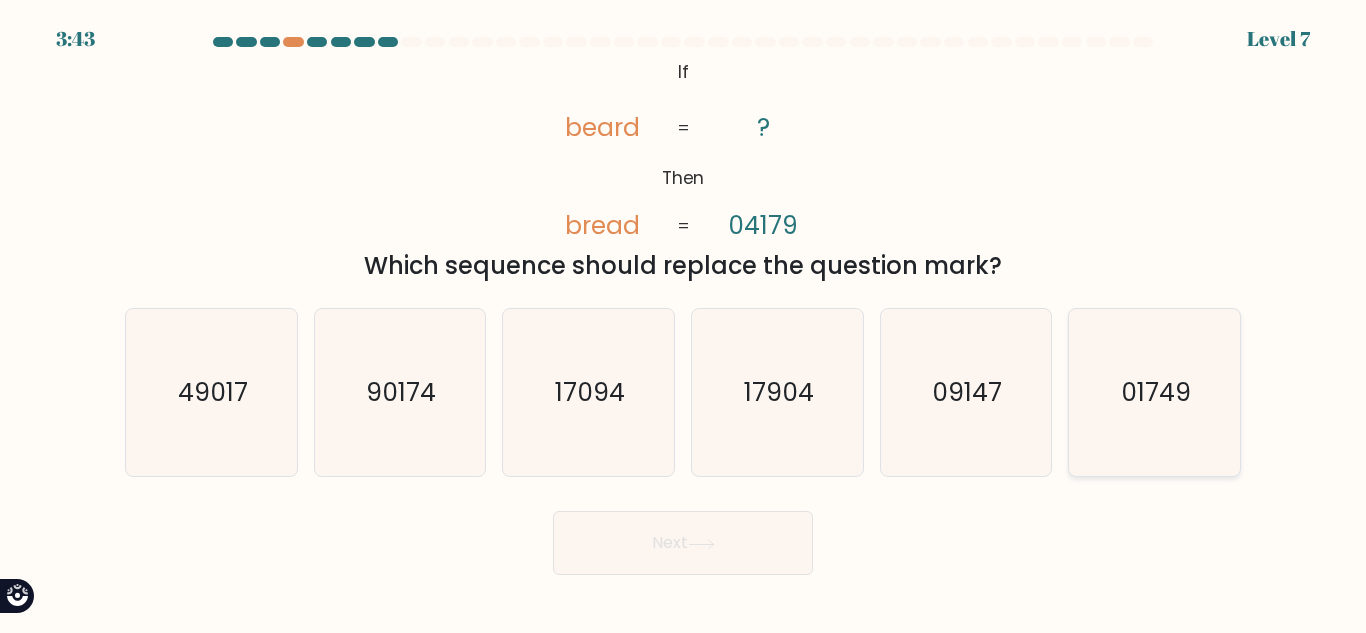 click on "01749" at bounding box center (1156, 392) 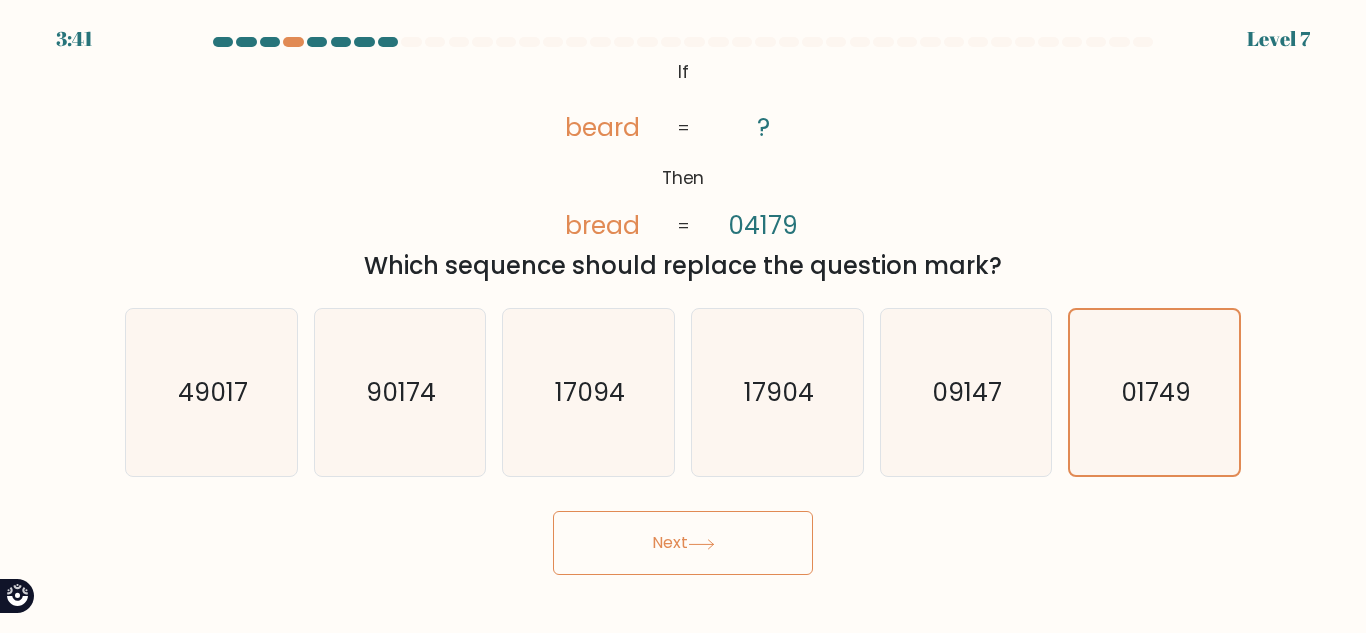 click on "Next" at bounding box center [683, 543] 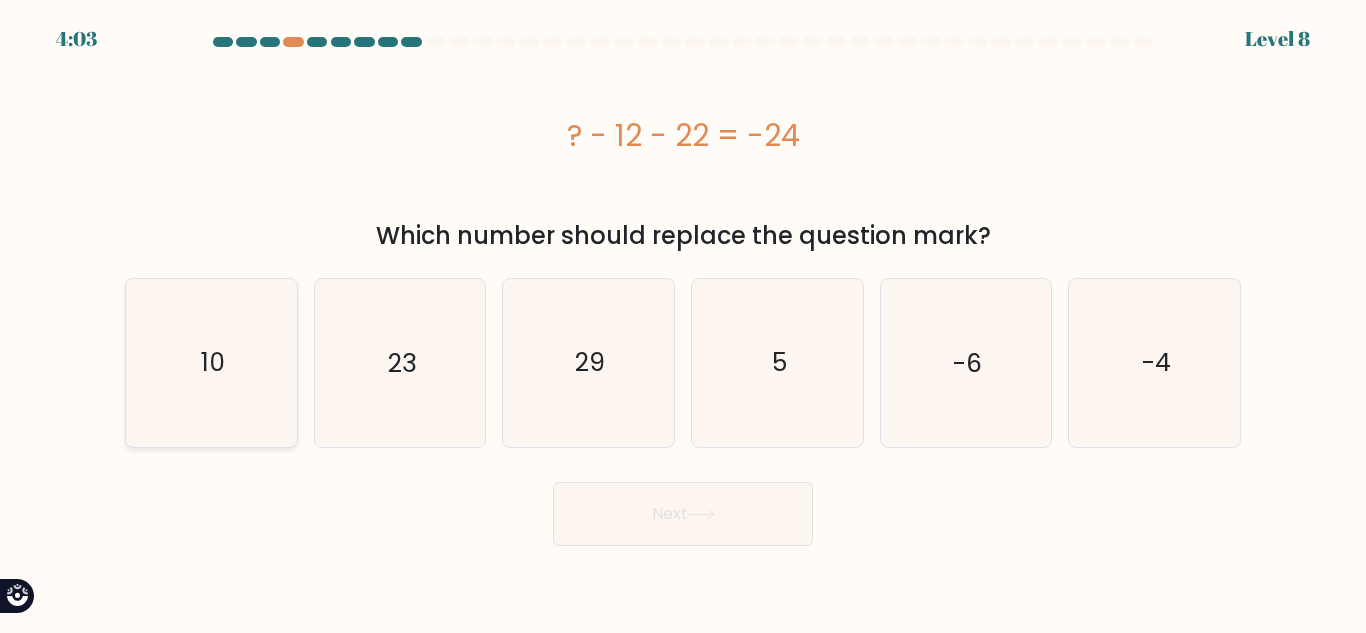 click on "10" at bounding box center [211, 362] 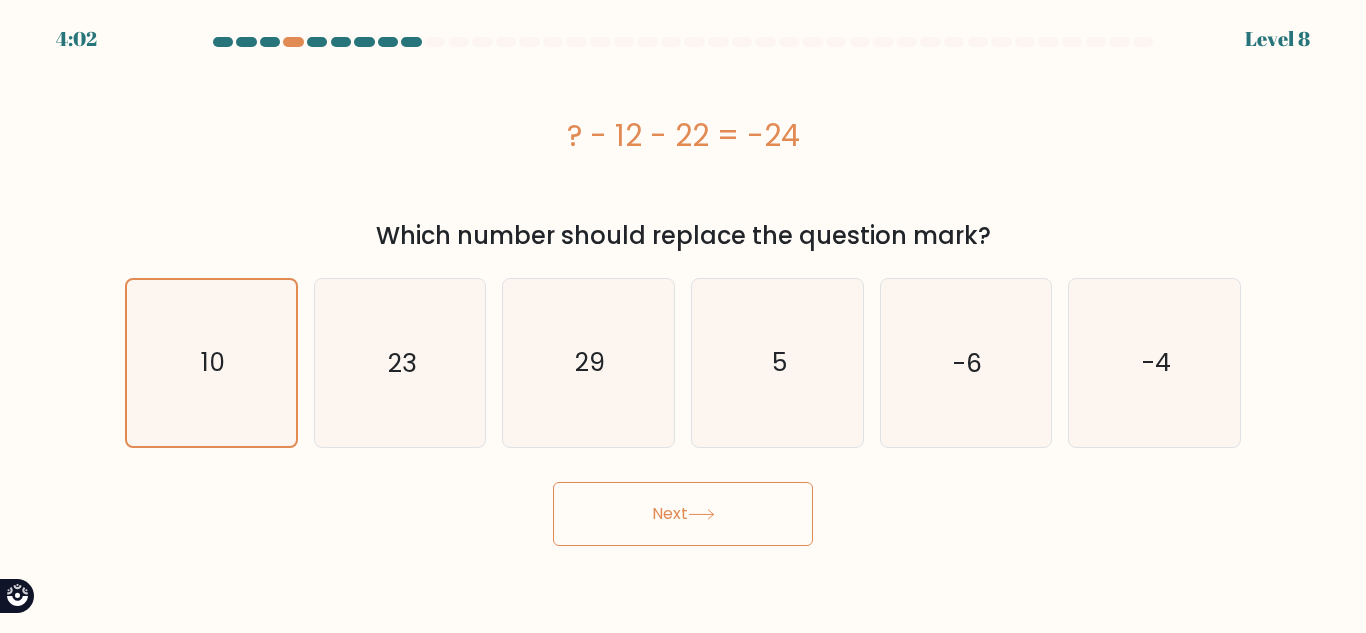 click on "Next" at bounding box center (683, 514) 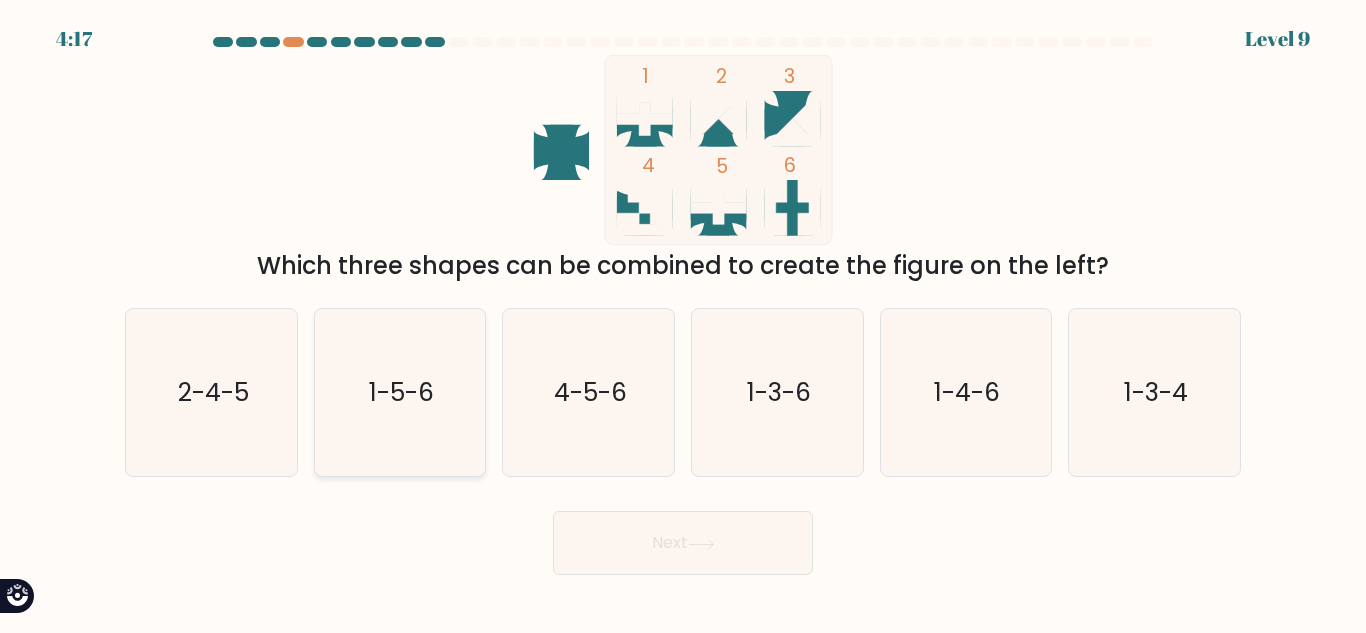 click on "1-5-6" at bounding box center [401, 392] 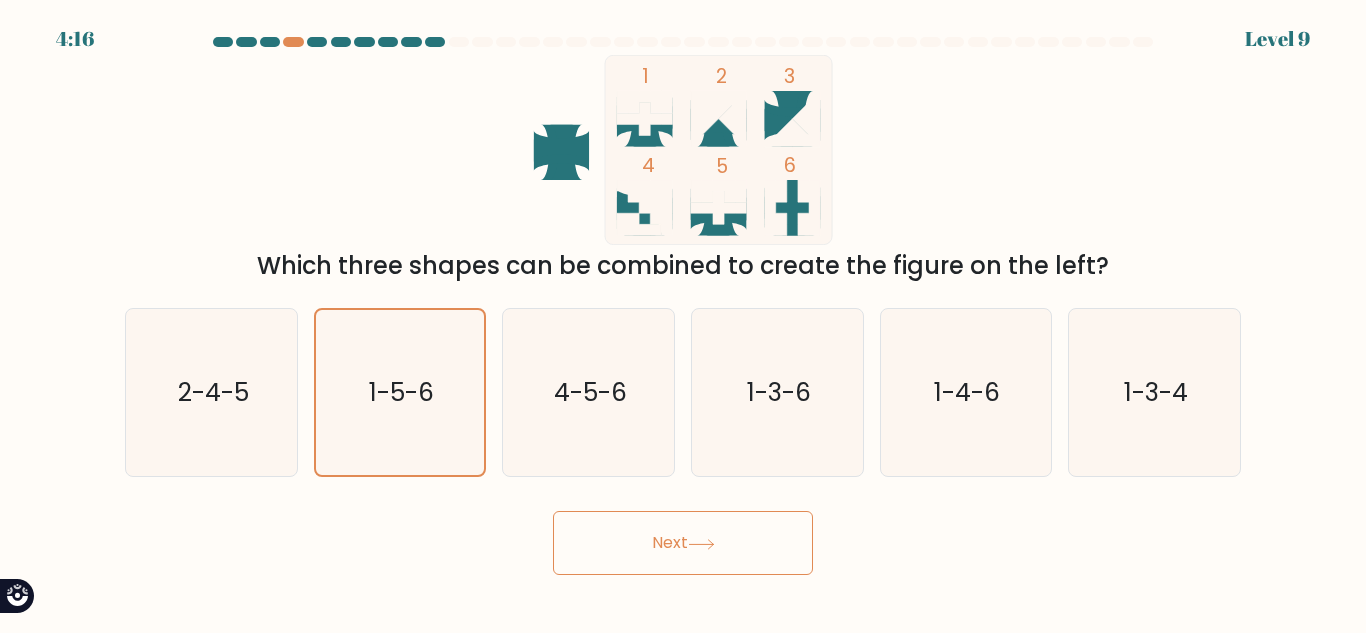 click on "Next" at bounding box center [683, 543] 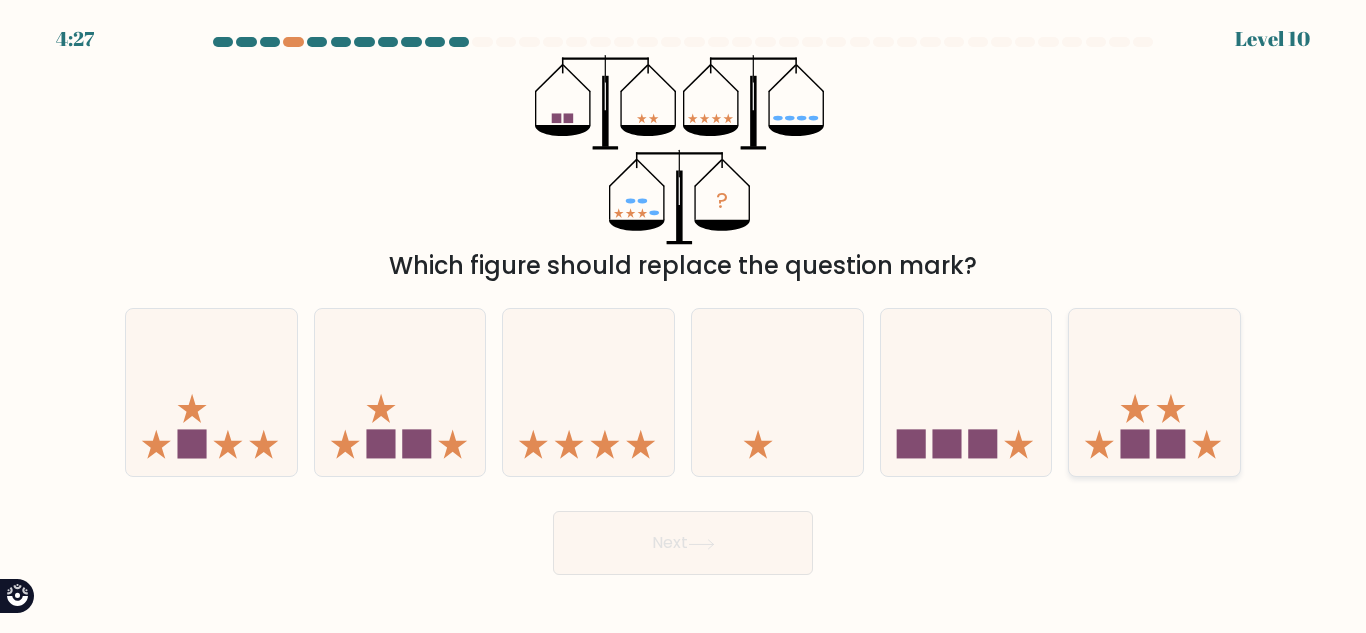 click at bounding box center (1154, 392) 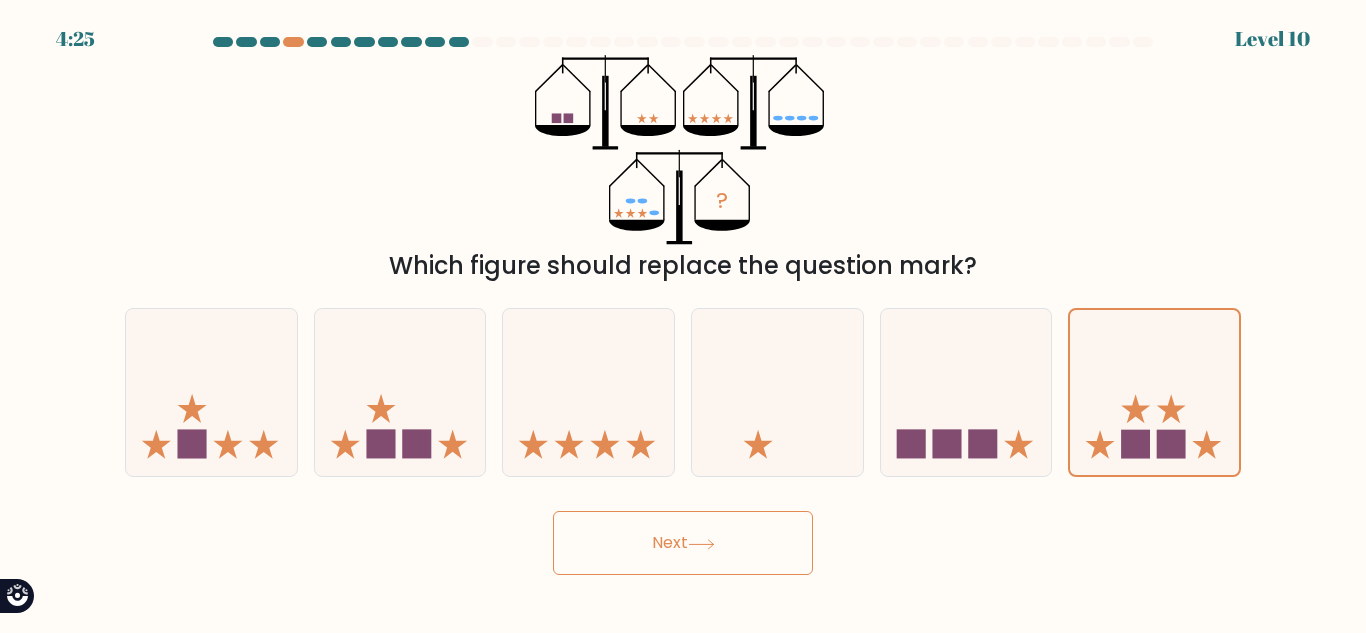 click on "Next" at bounding box center [683, 543] 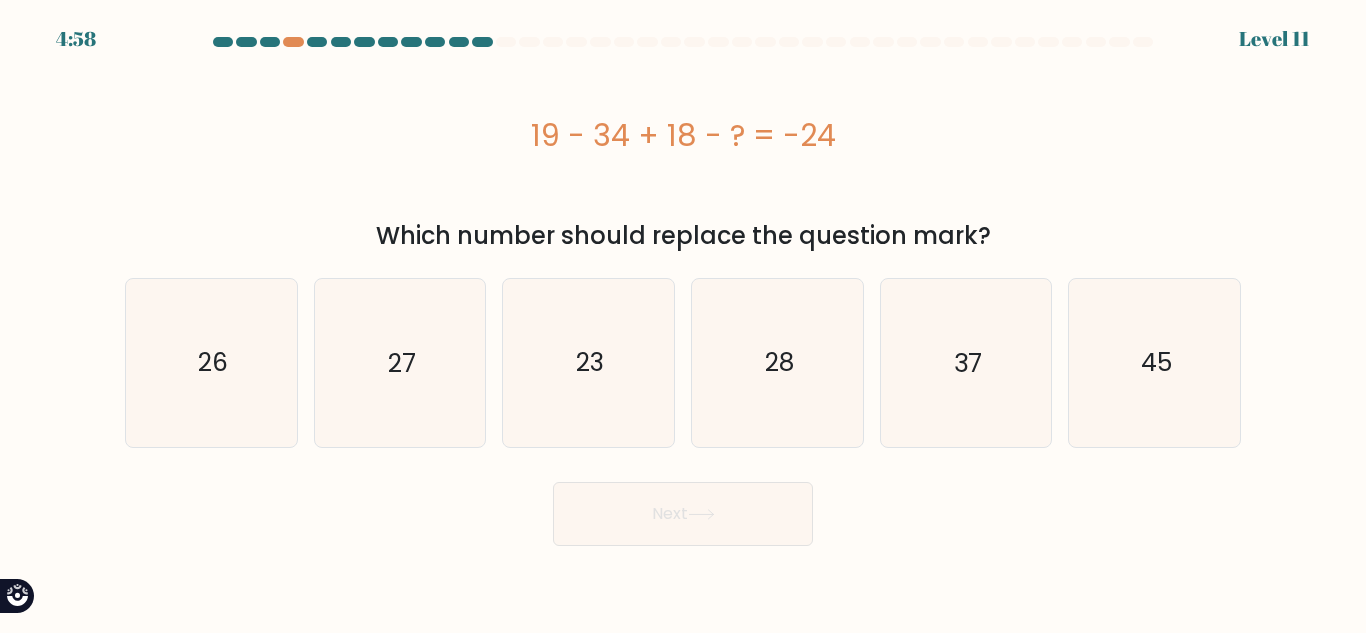 click on "a." at bounding box center [683, 291] 